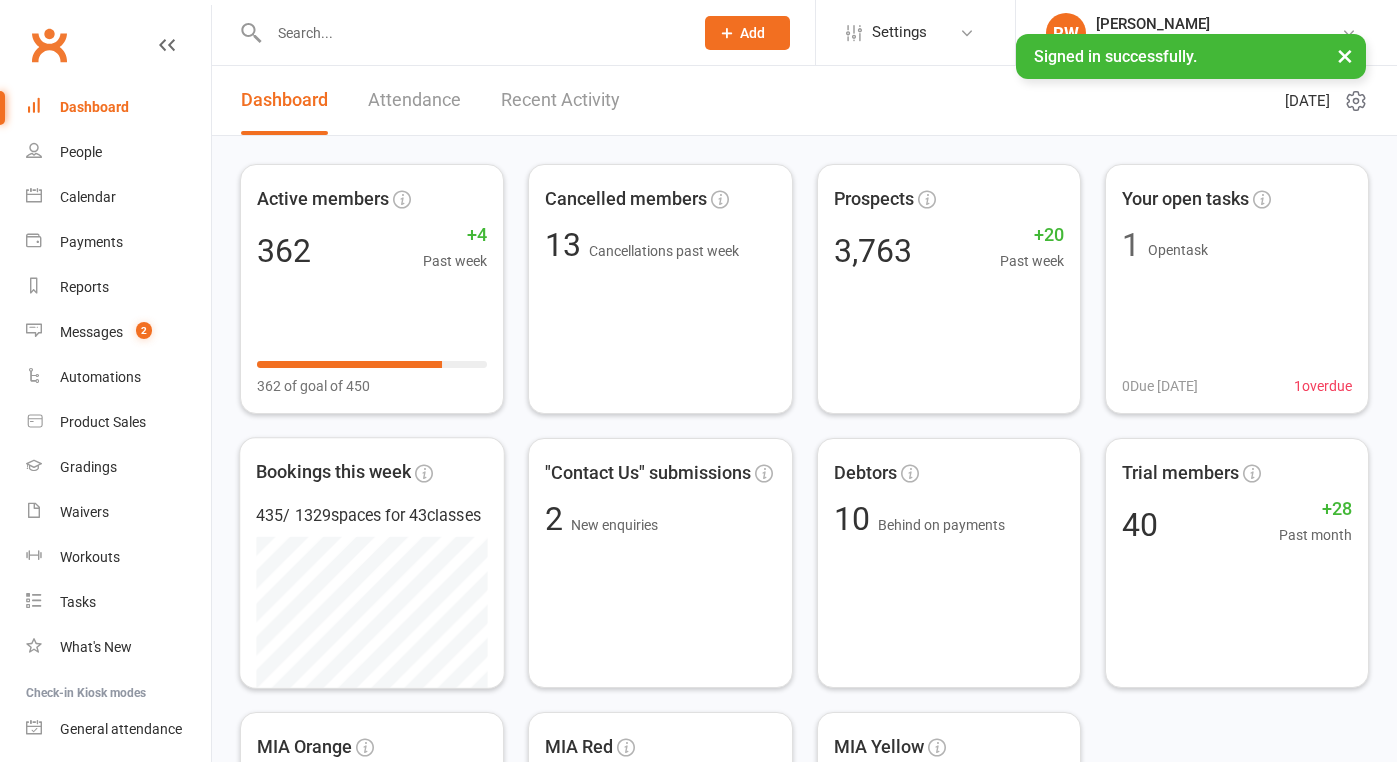 scroll, scrollTop: 0, scrollLeft: 0, axis: both 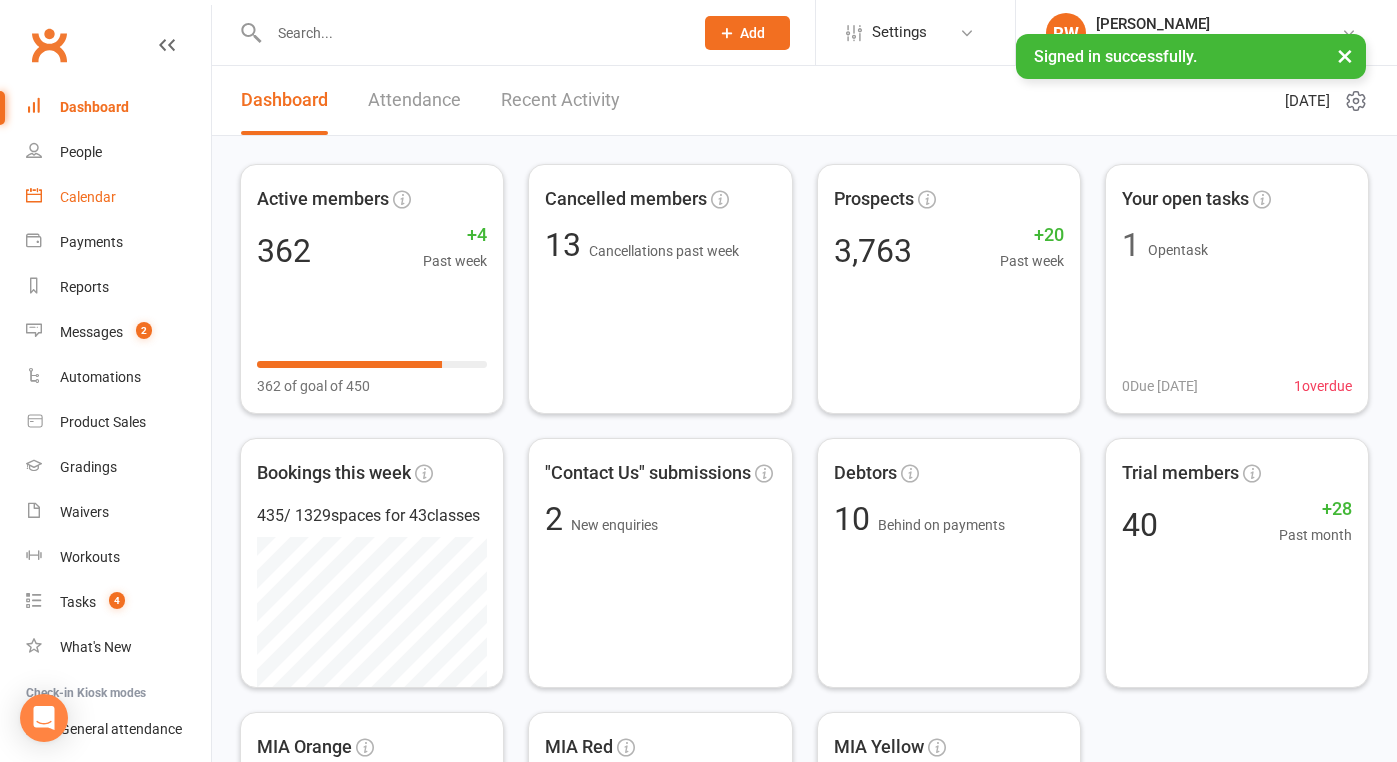 click on "Calendar" at bounding box center [88, 197] 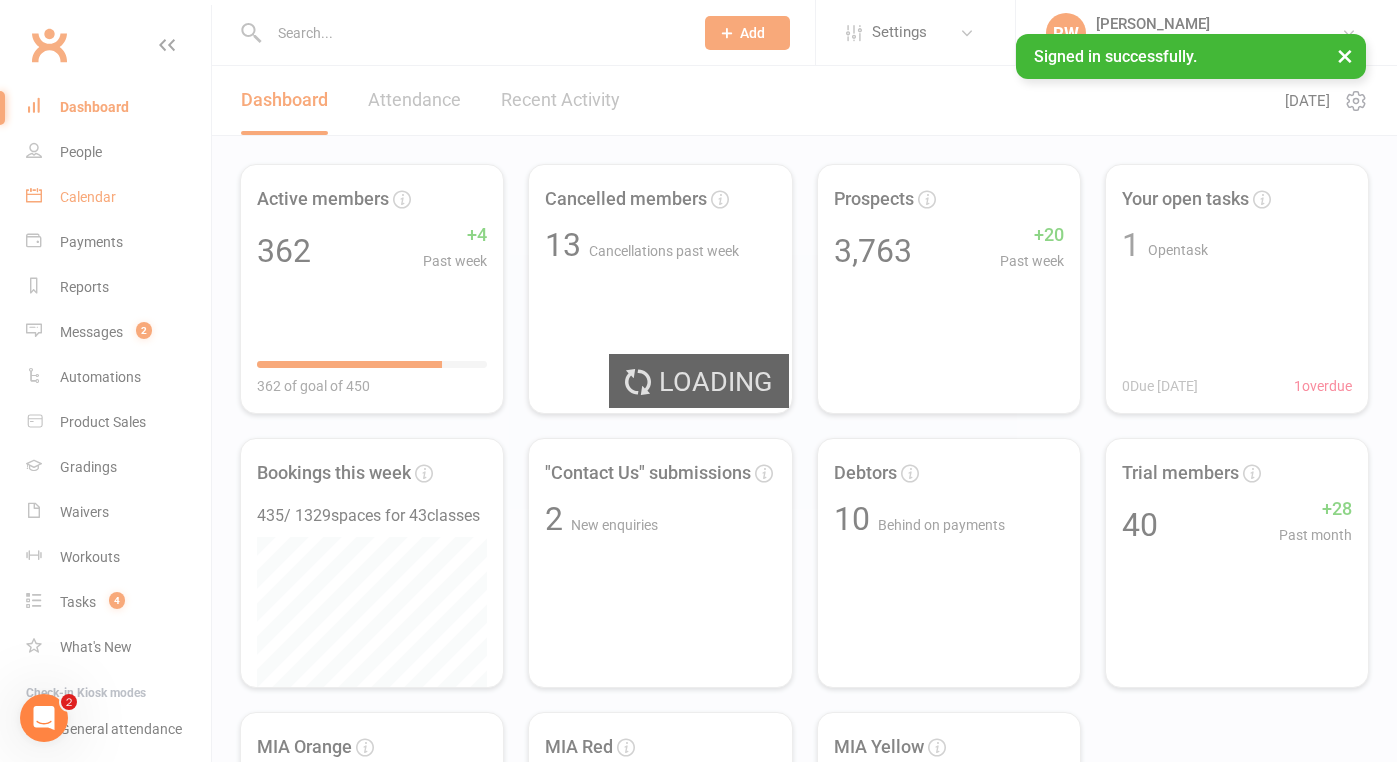 scroll, scrollTop: 0, scrollLeft: 0, axis: both 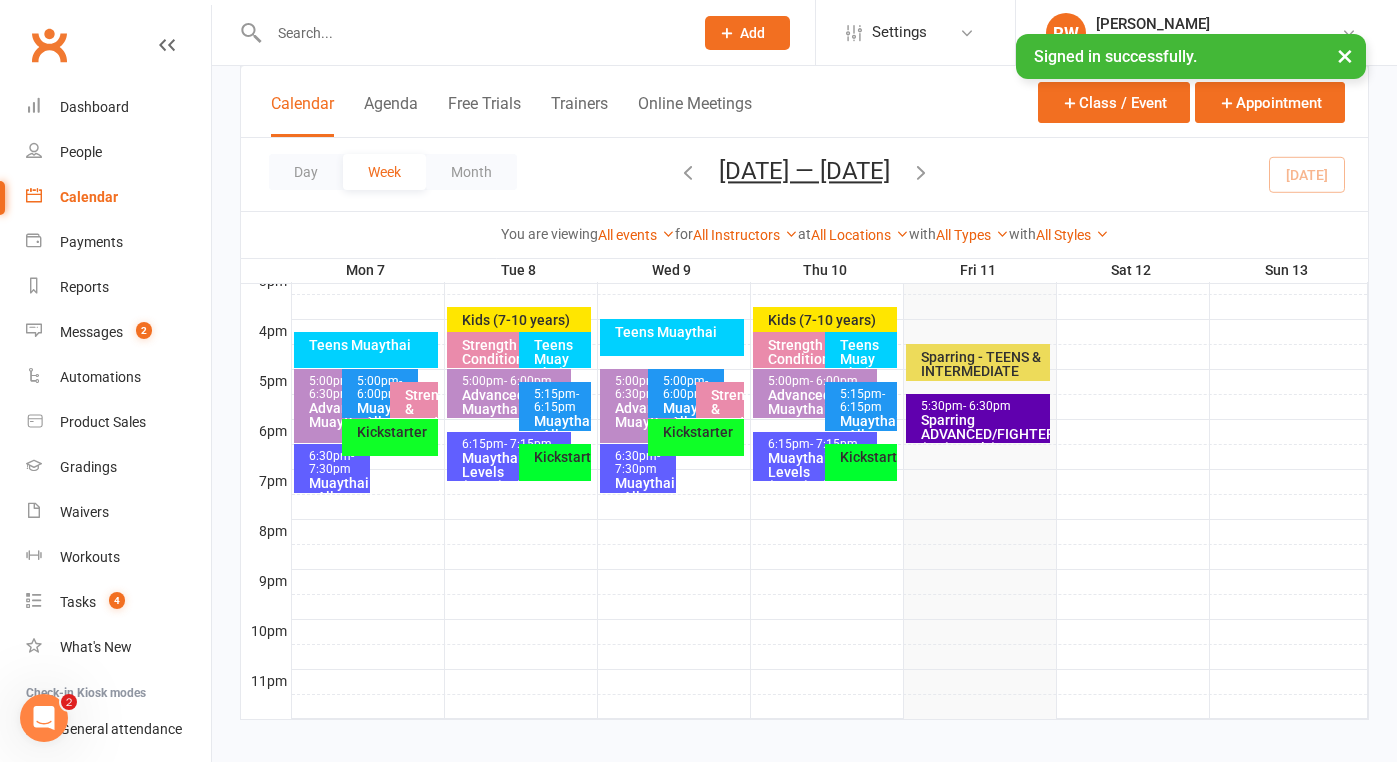 click on "Muaythai - All Levels (Afternoon)" at bounding box center (385, 429) 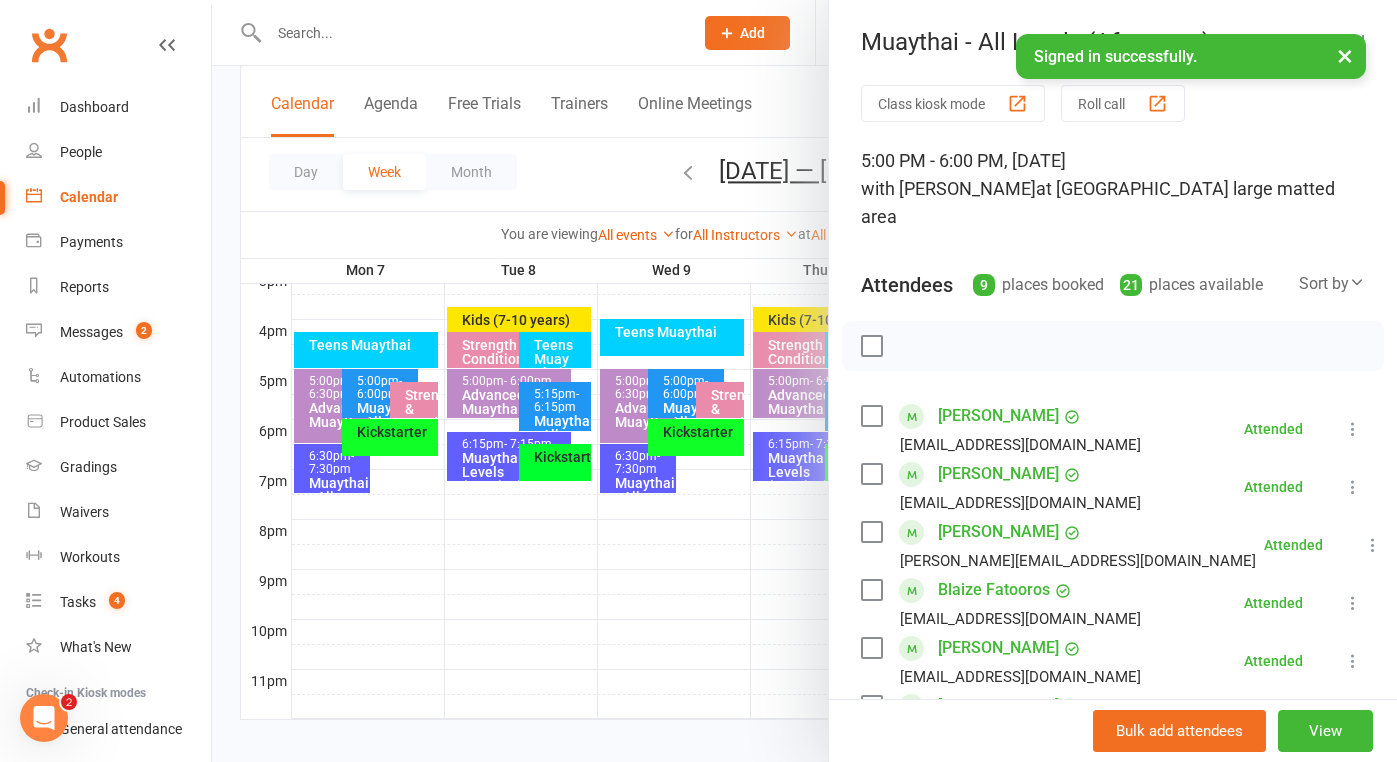 click at bounding box center [804, 381] 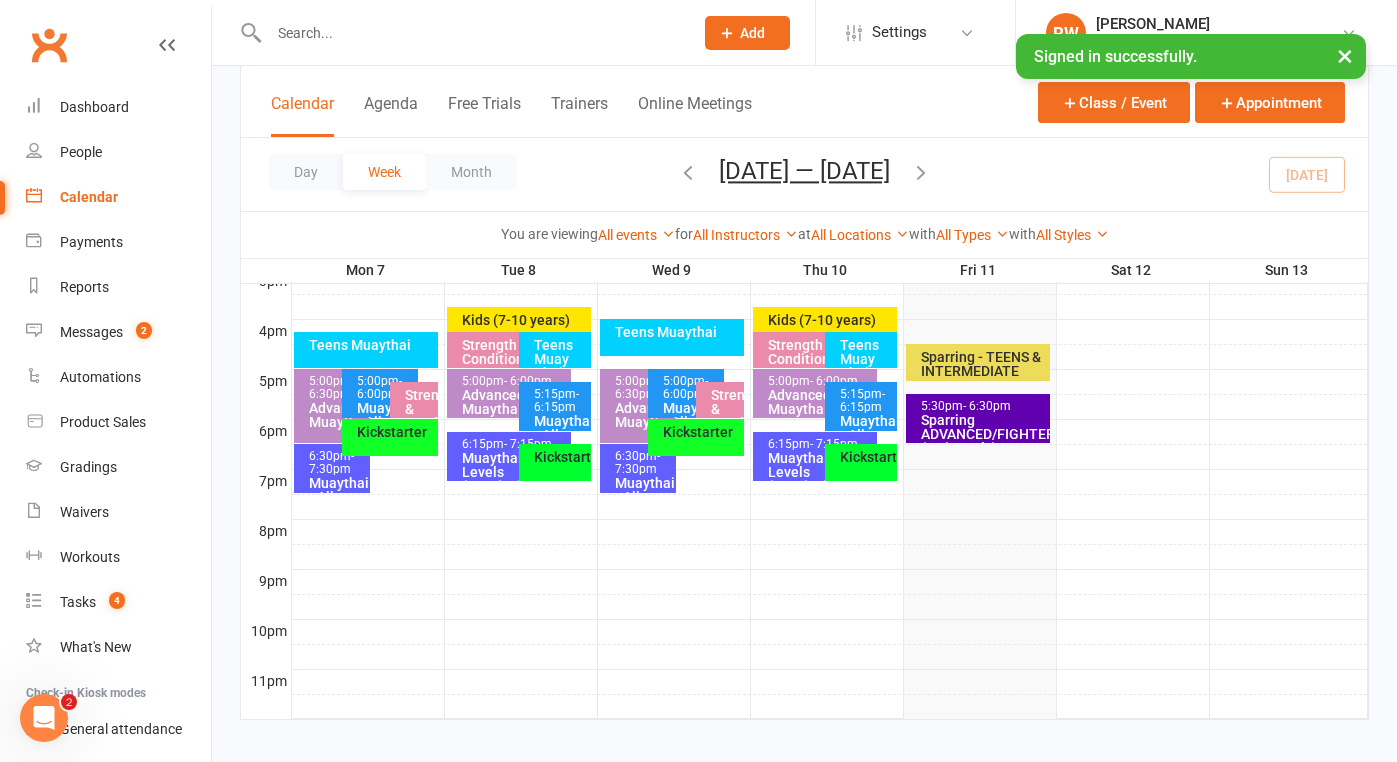 click on "Kickstarter" at bounding box center (390, 437) 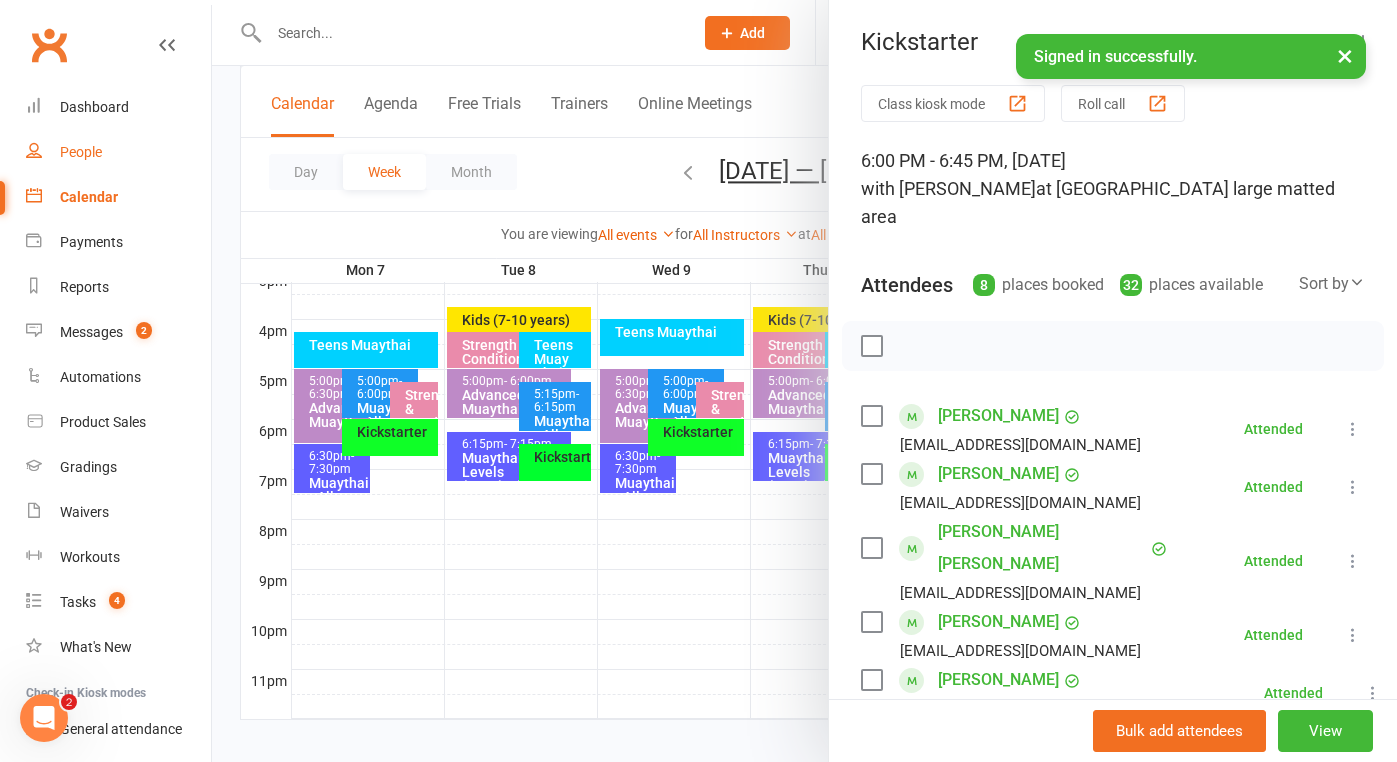 click on "People" at bounding box center (81, 152) 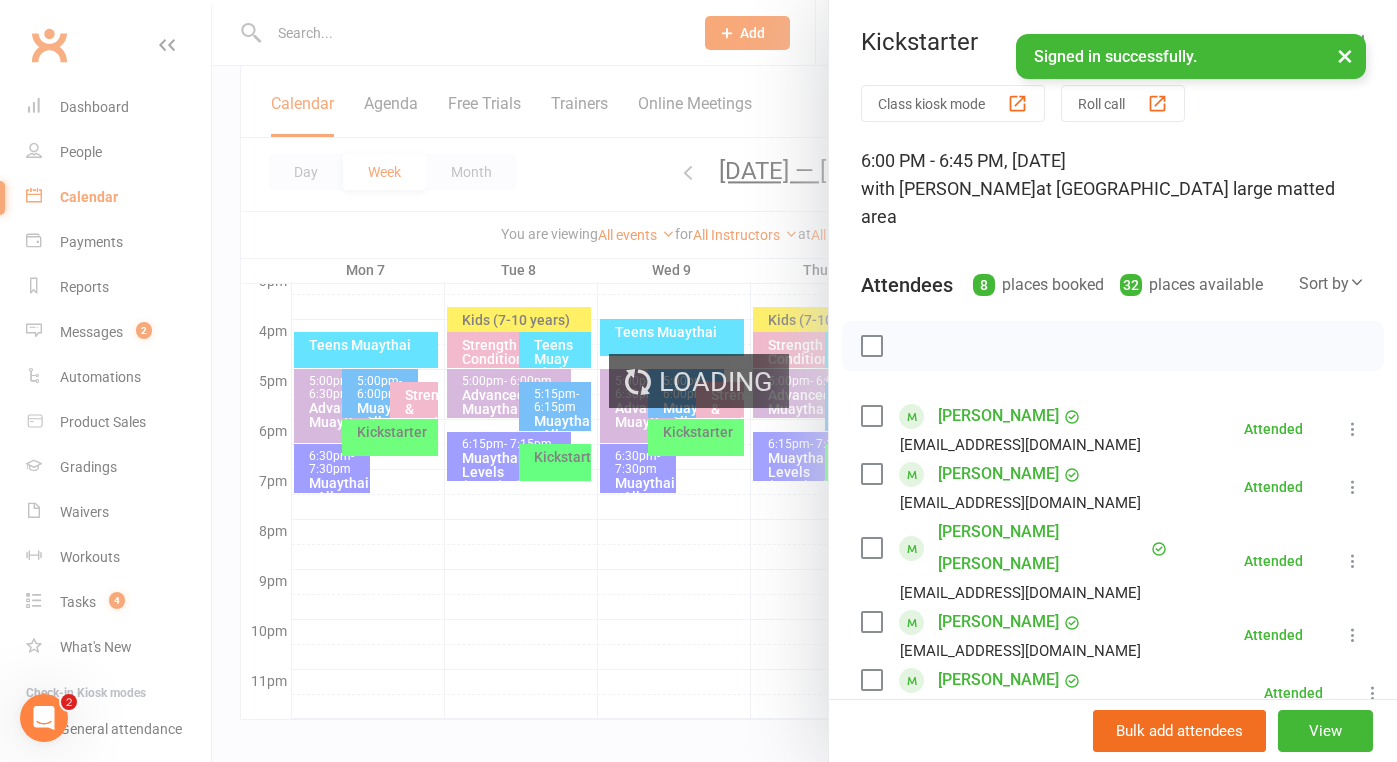 scroll, scrollTop: 0, scrollLeft: 0, axis: both 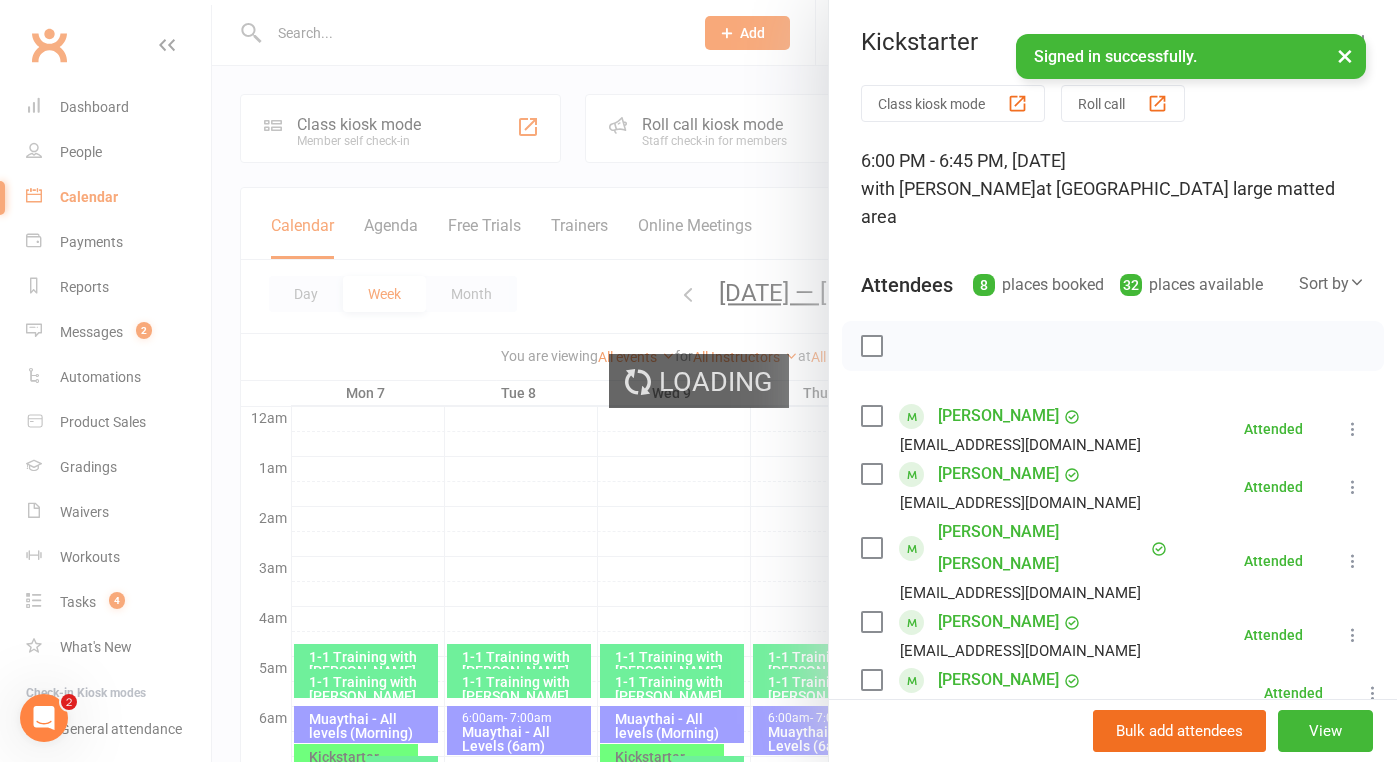 select on "50" 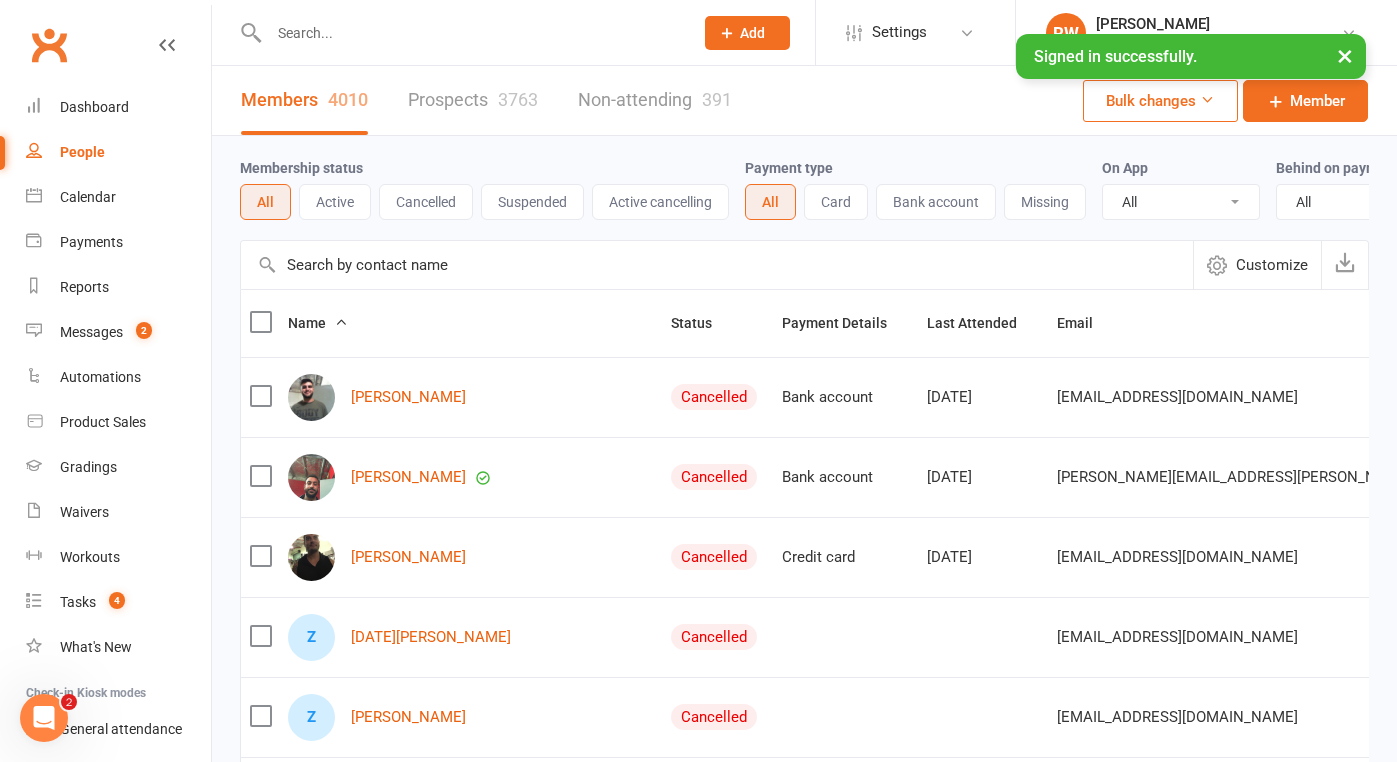 click at bounding box center (471, 33) 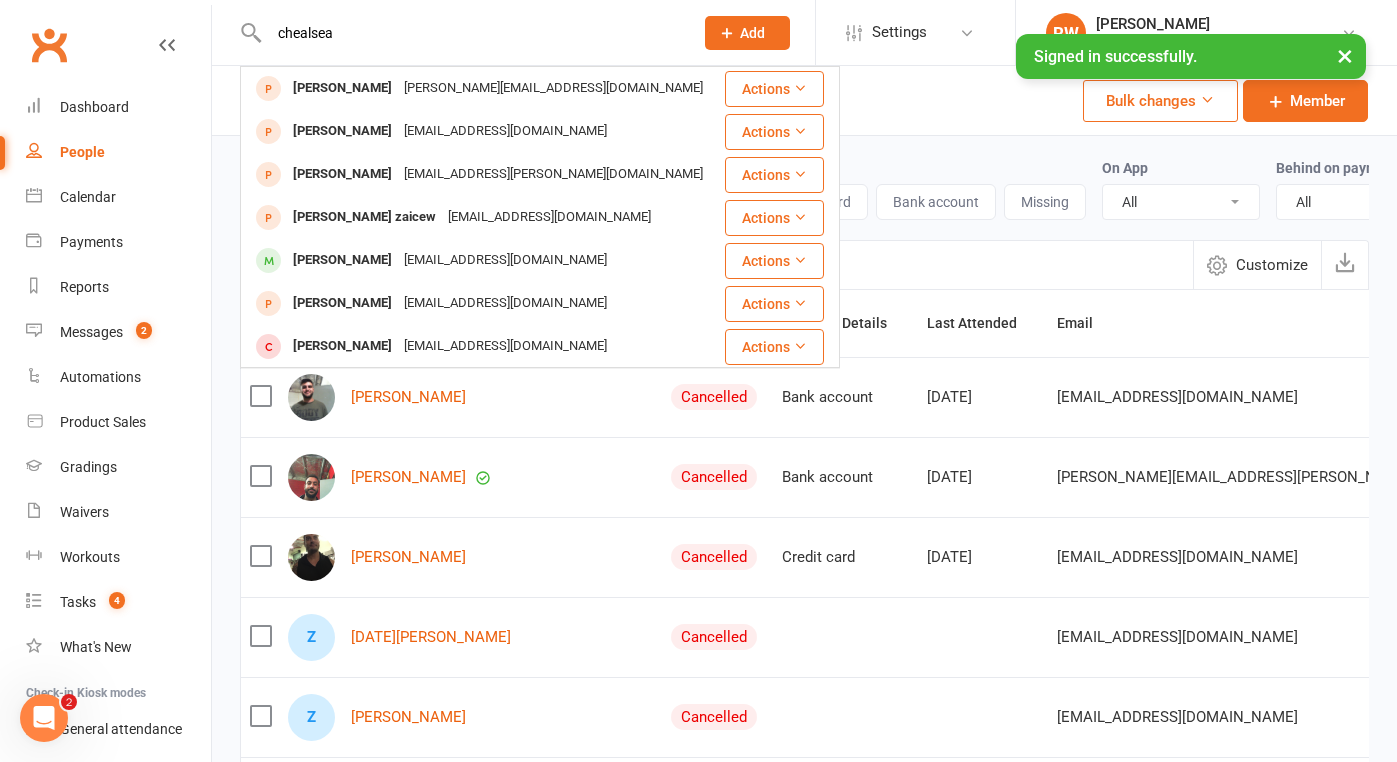 type on "Chelsea" 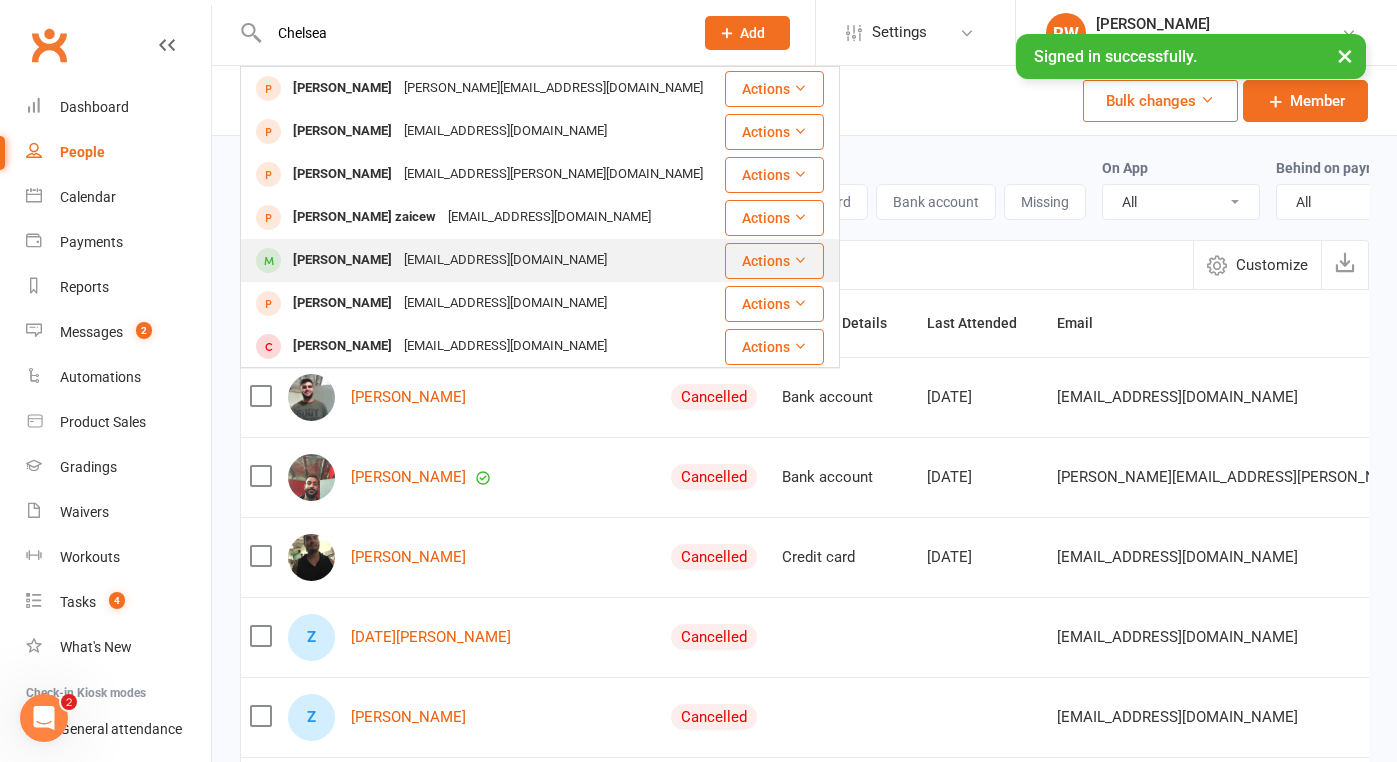 drag, startPoint x: 338, startPoint y: 66, endPoint x: 314, endPoint y: 263, distance: 198.45654 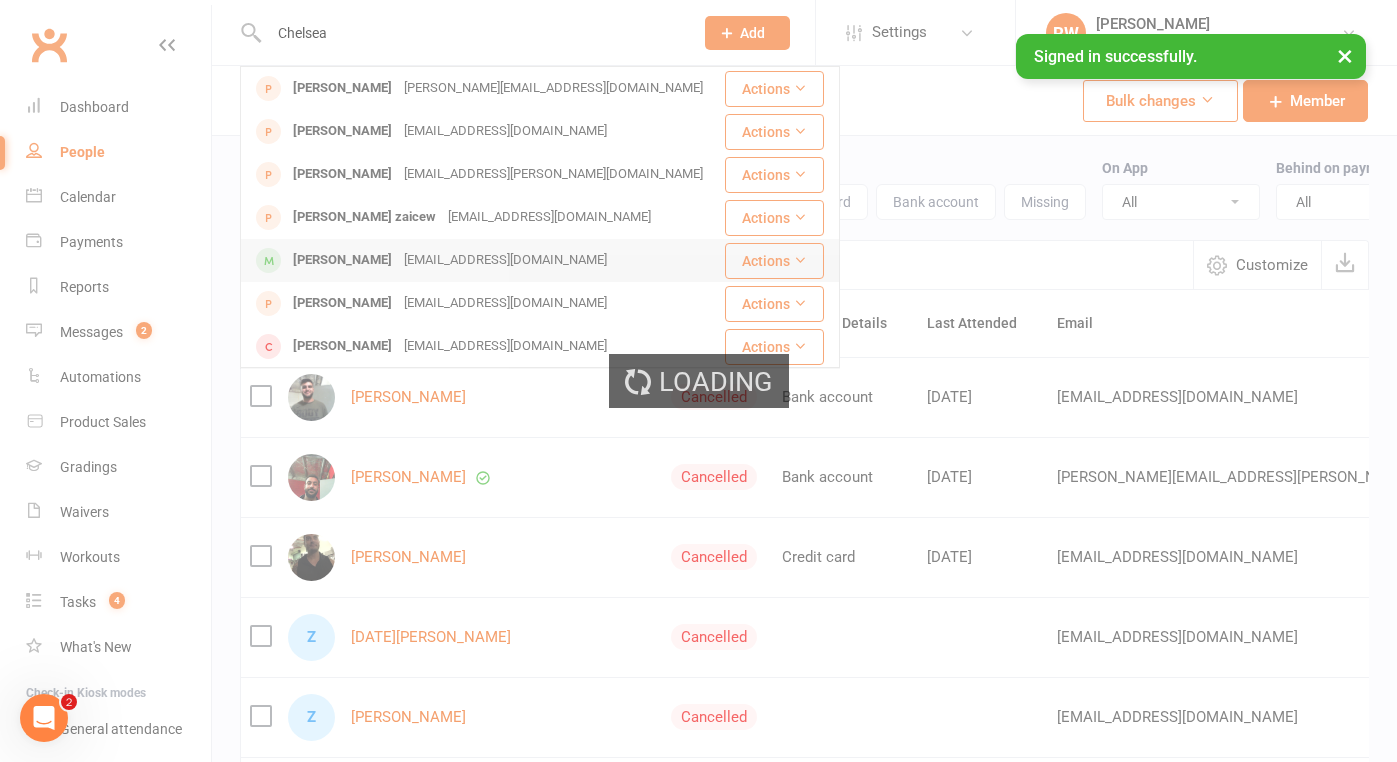 type 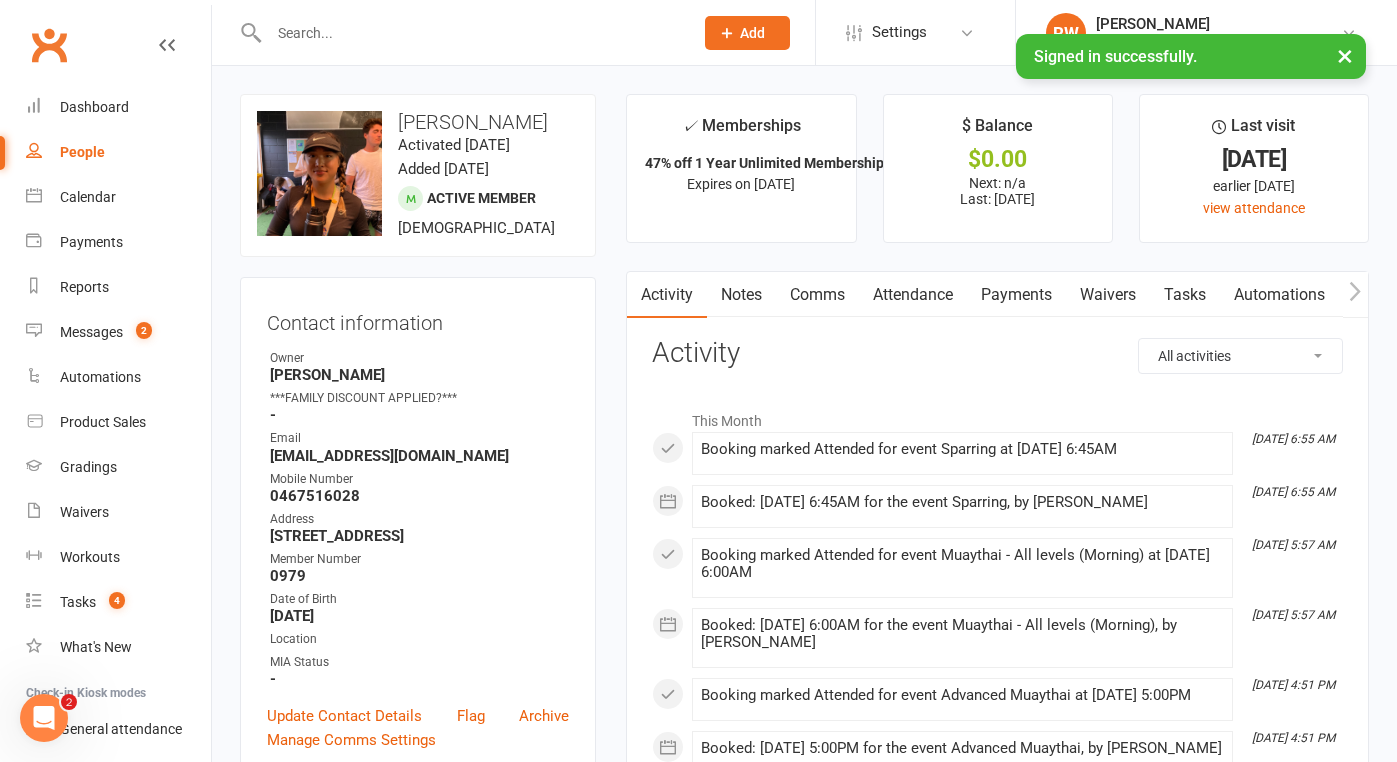 click on "Waivers" at bounding box center (1108, 295) 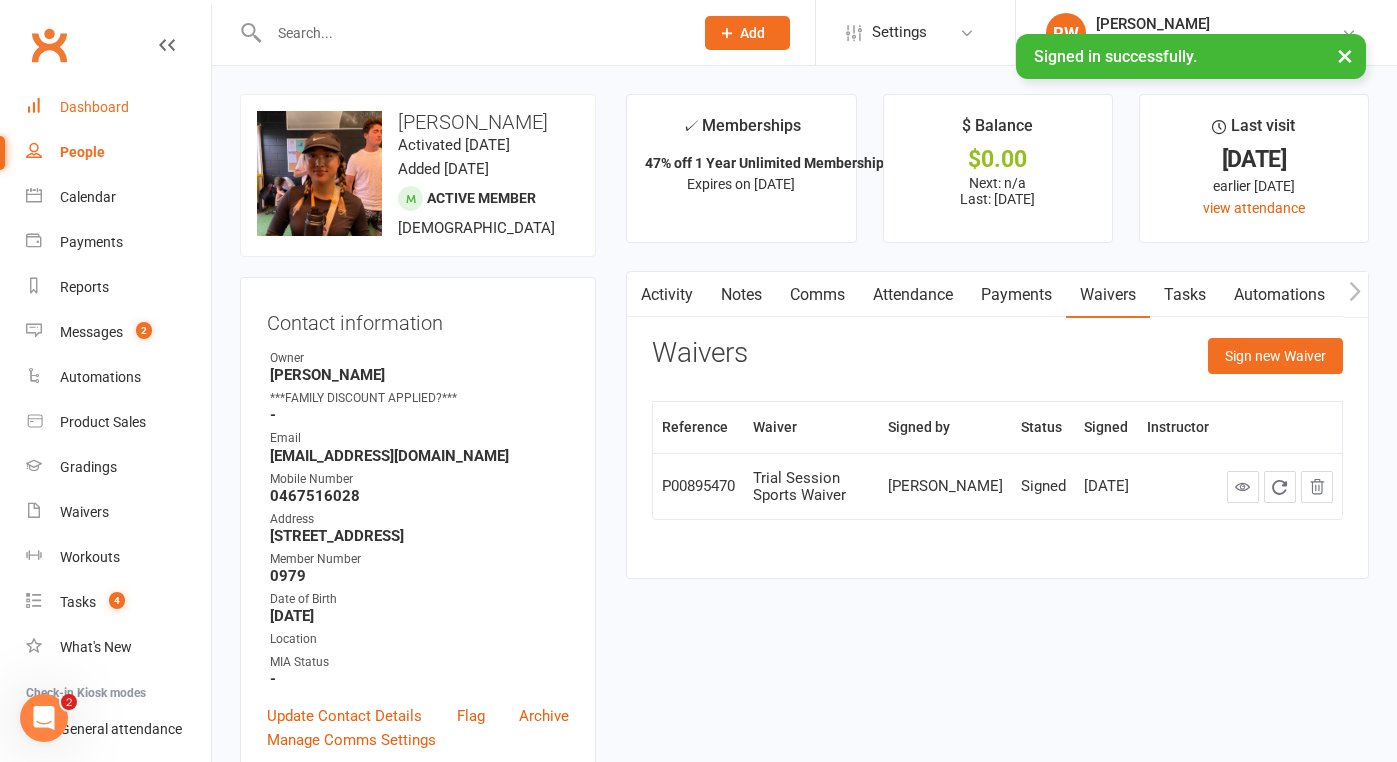 click on "Dashboard" at bounding box center [94, 107] 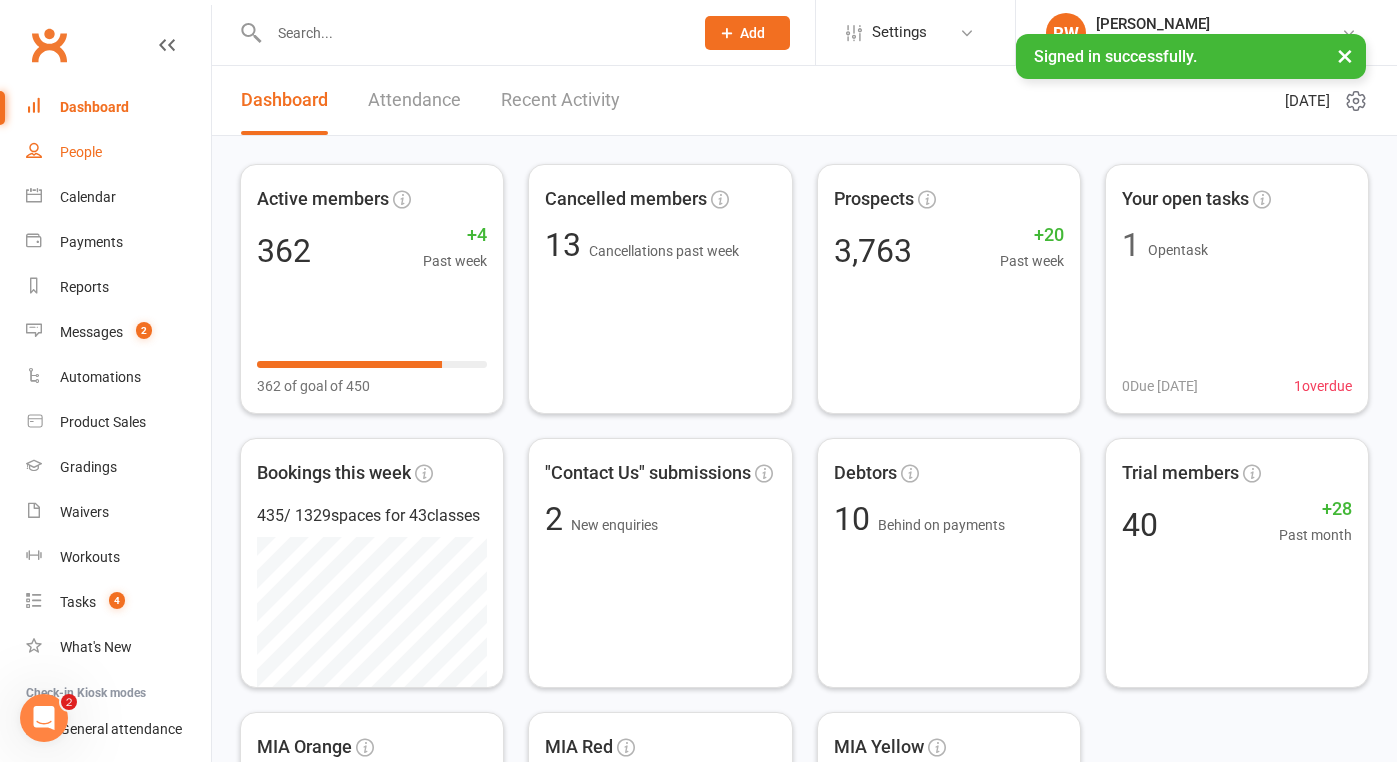 click on "People" at bounding box center [81, 152] 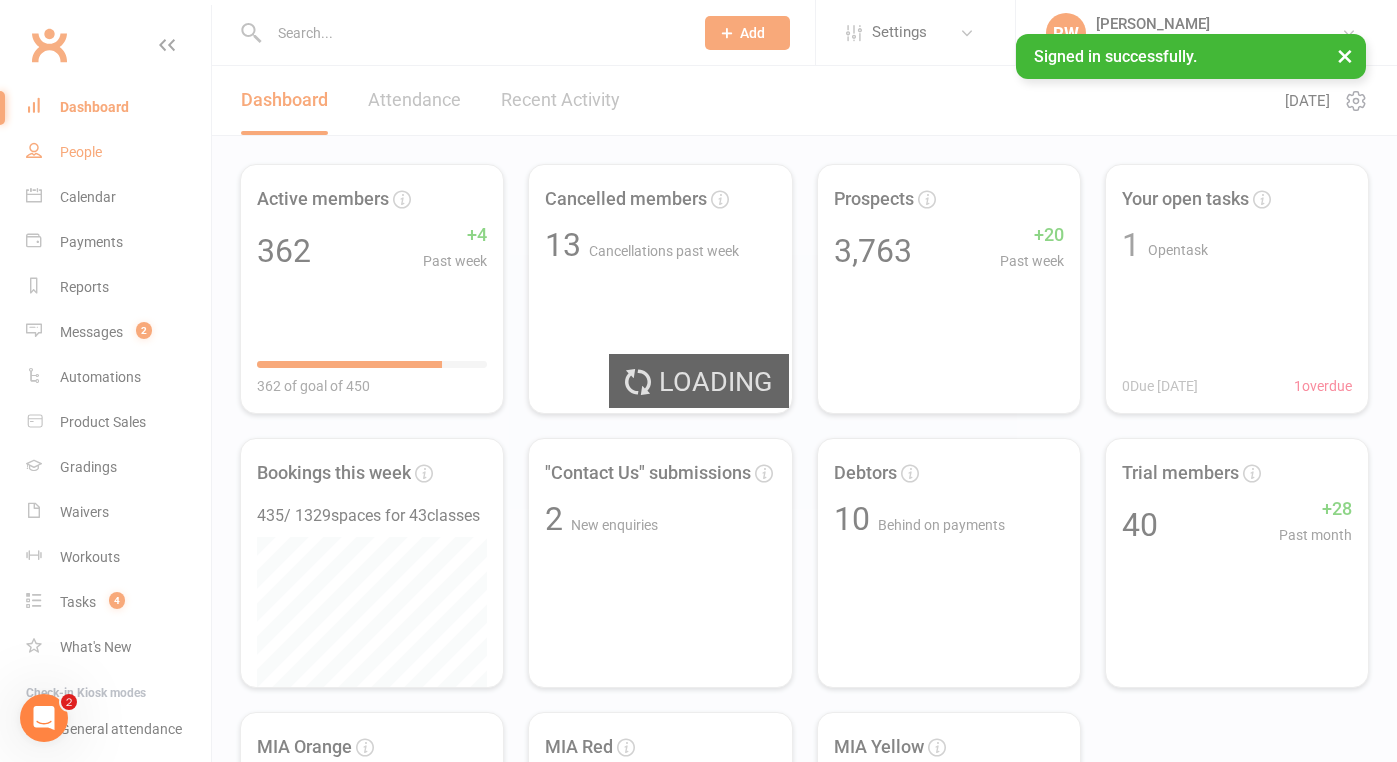 select on "50" 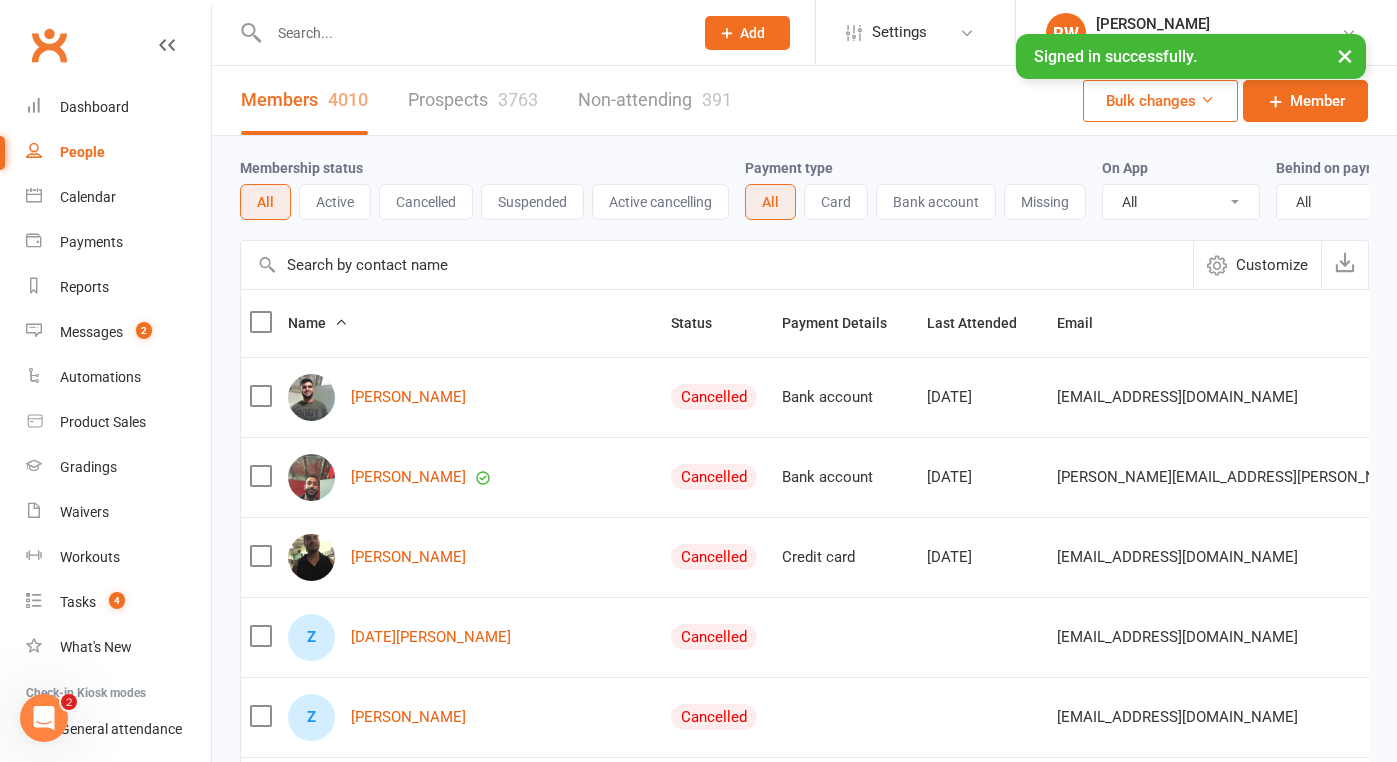 click at bounding box center (471, 33) 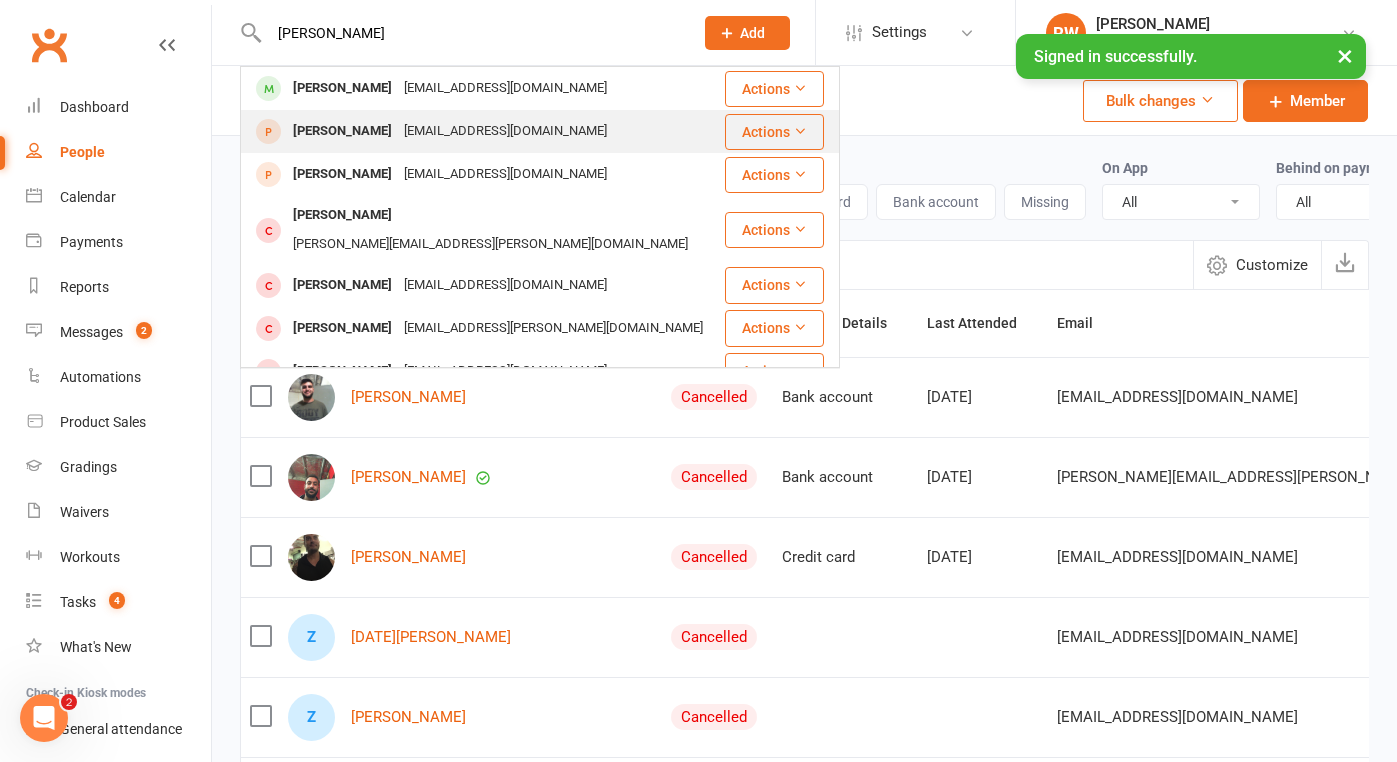 type on "[PERSON_NAME]" 